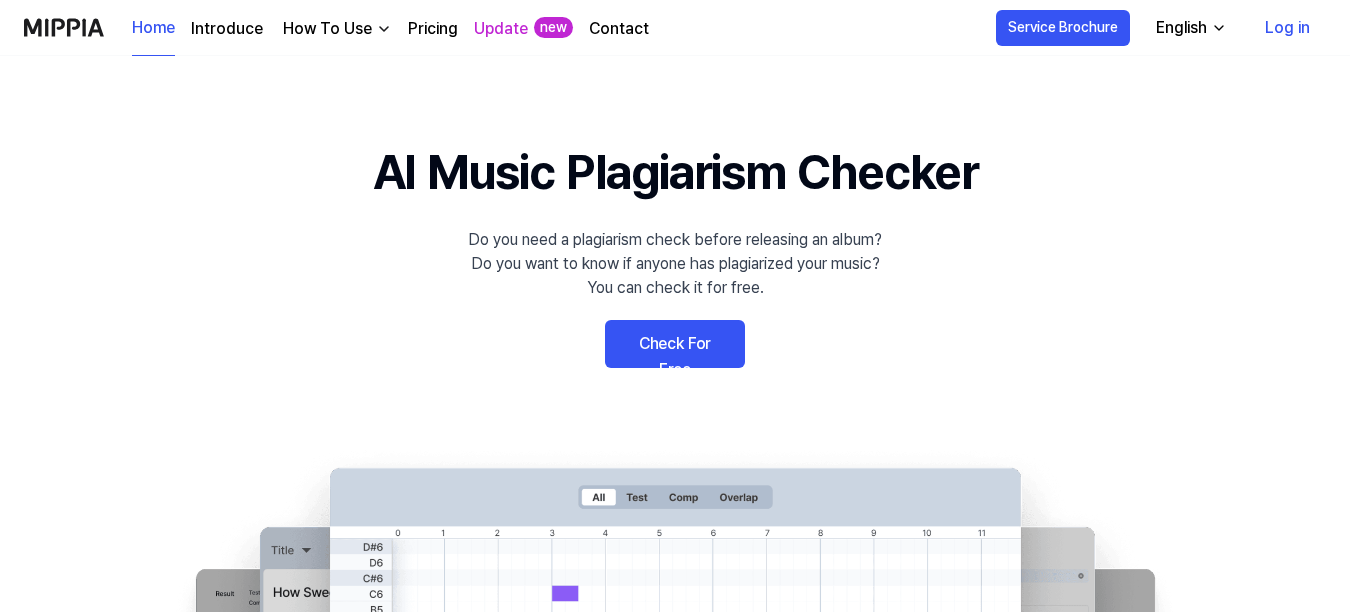 scroll, scrollTop: 0, scrollLeft: 0, axis: both 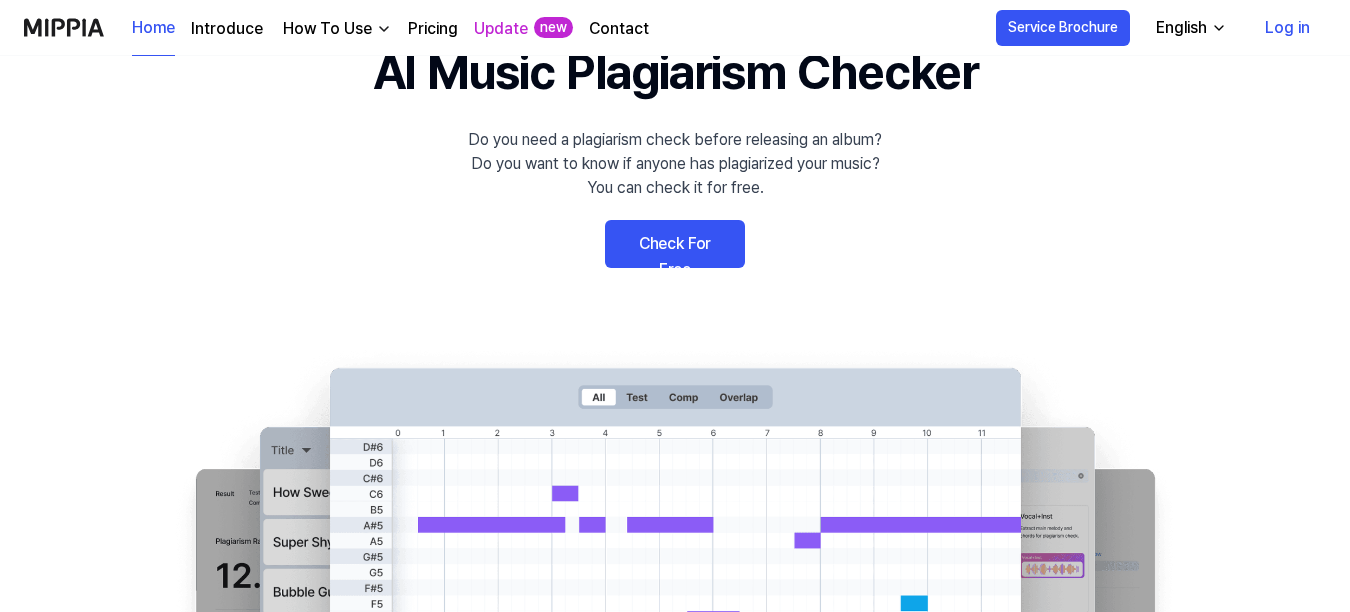 click on "Check For Free" at bounding box center [675, 244] 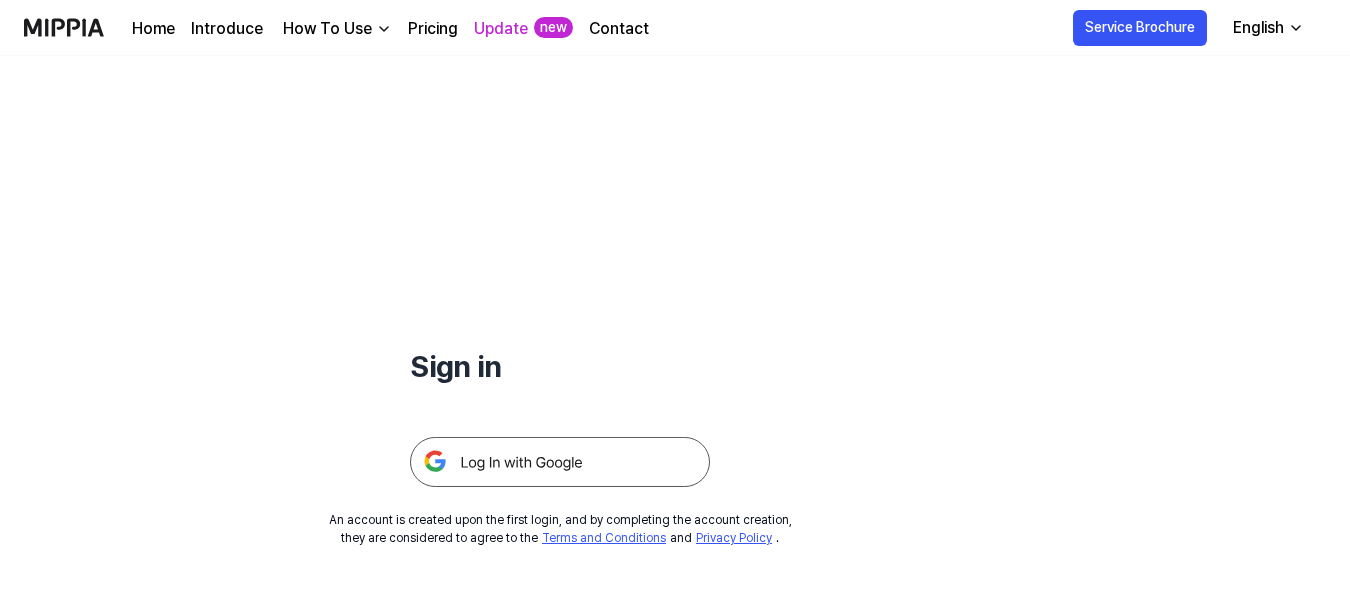 click at bounding box center [560, 462] 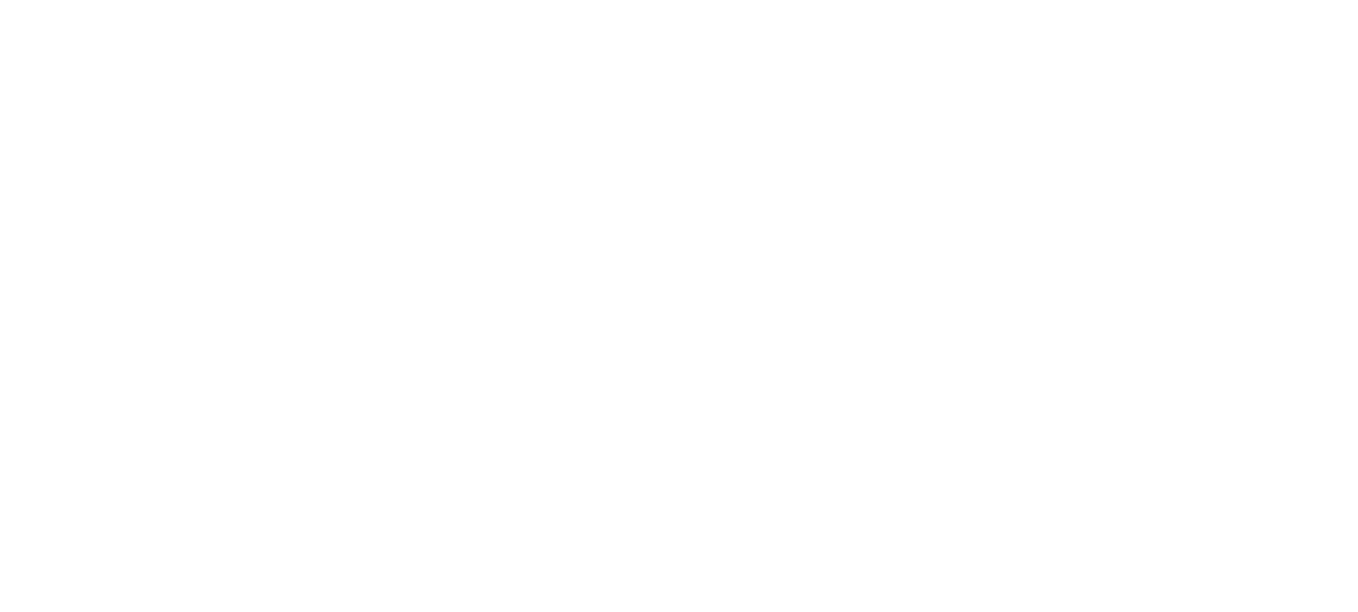 scroll, scrollTop: 0, scrollLeft: 0, axis: both 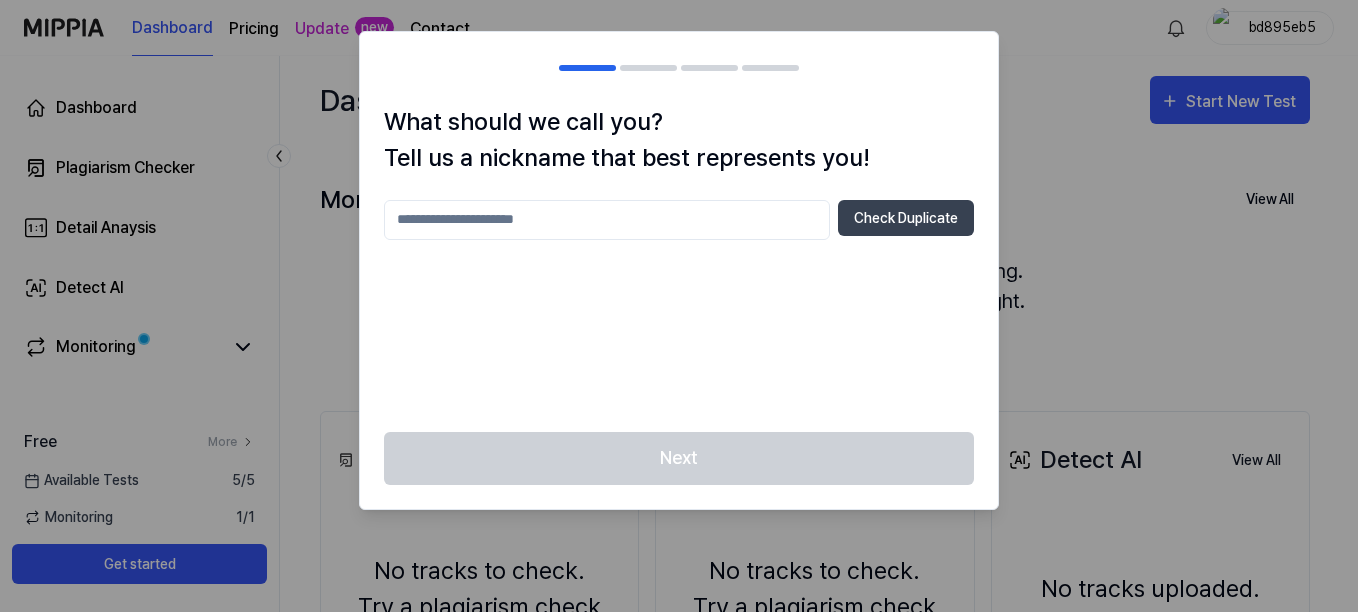 click at bounding box center (607, 220) 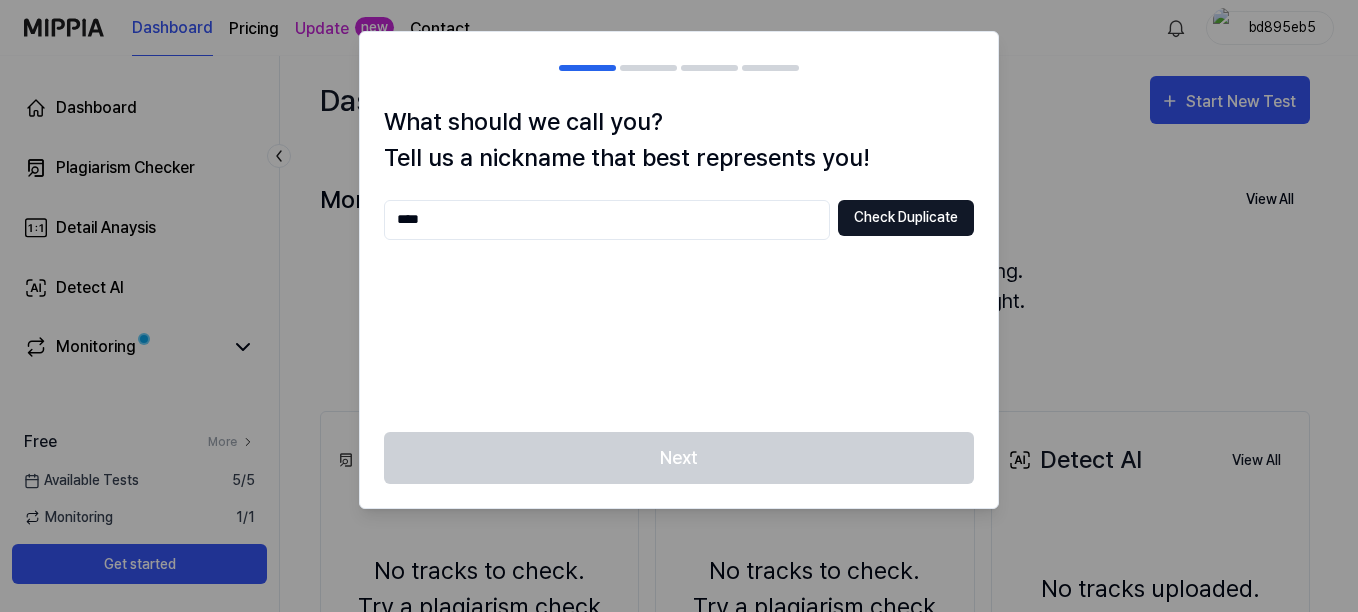 click on "Check Duplicate" at bounding box center (906, 218) 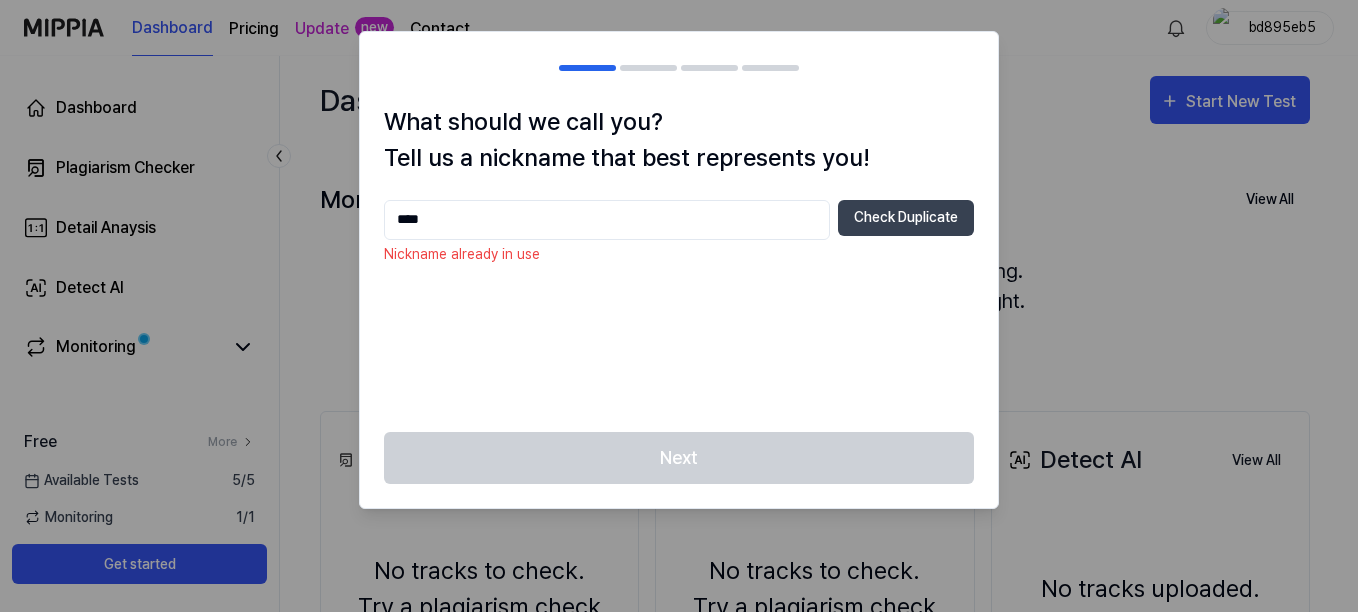 click on "****" at bounding box center [607, 220] 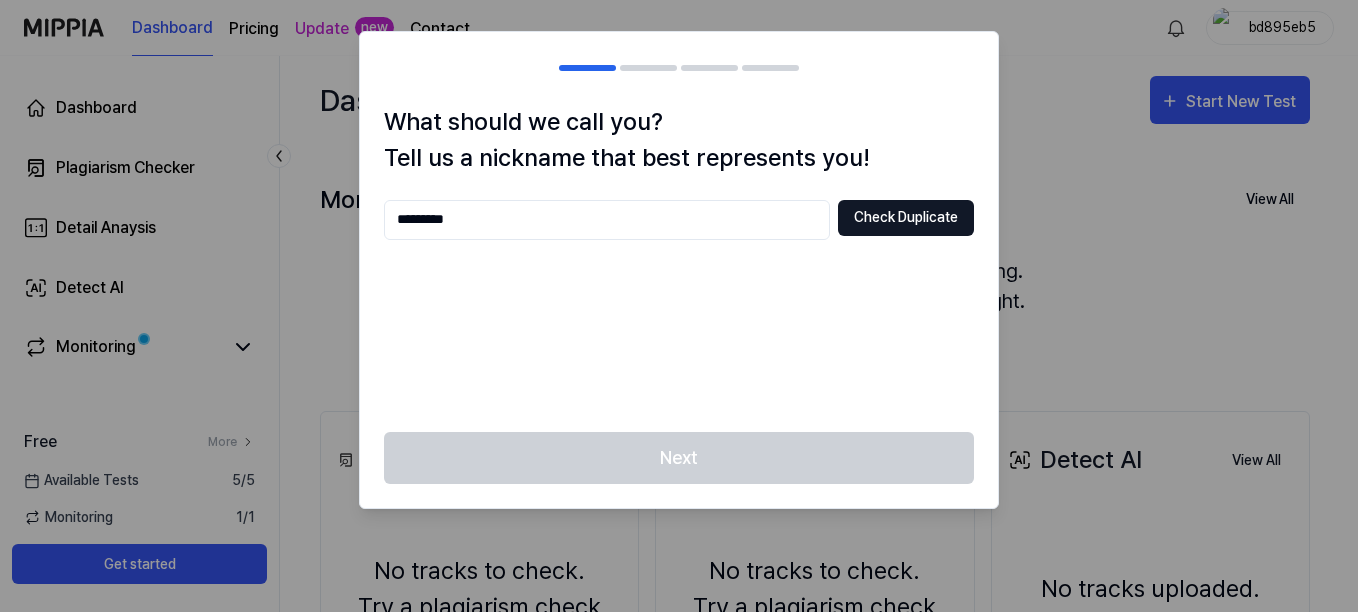 type on "*********" 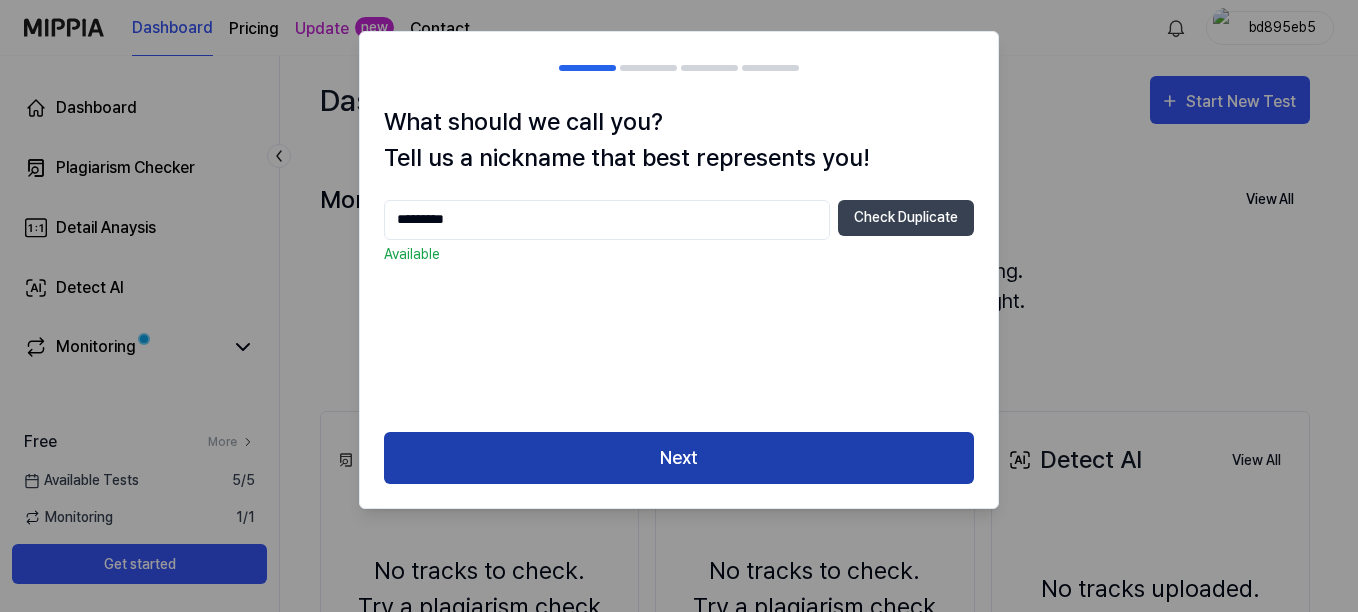 click on "Next" at bounding box center (679, 458) 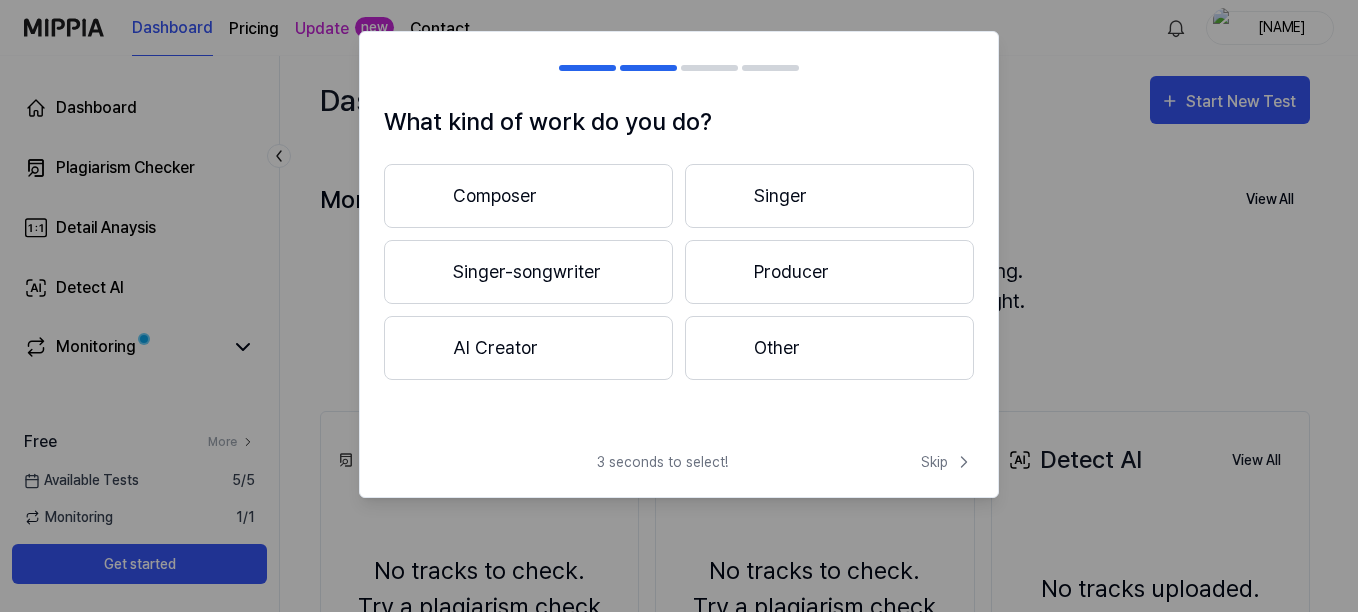 click on "Composer" at bounding box center (528, 196) 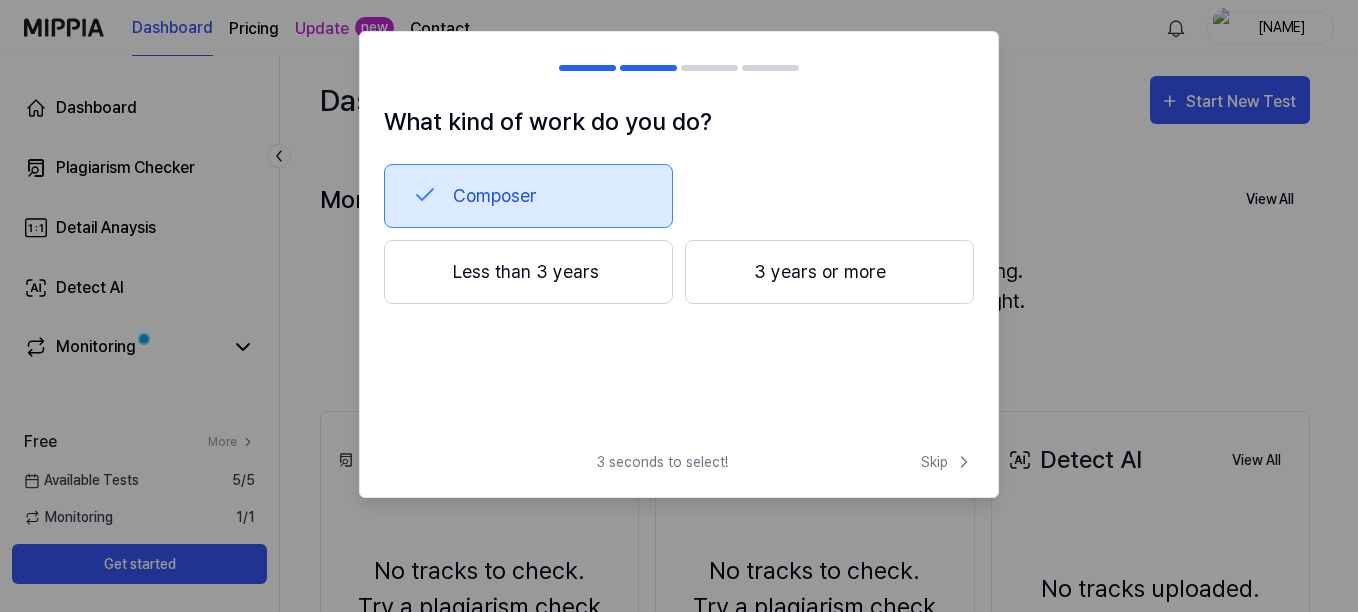 click on "3 years or more" at bounding box center [829, 272] 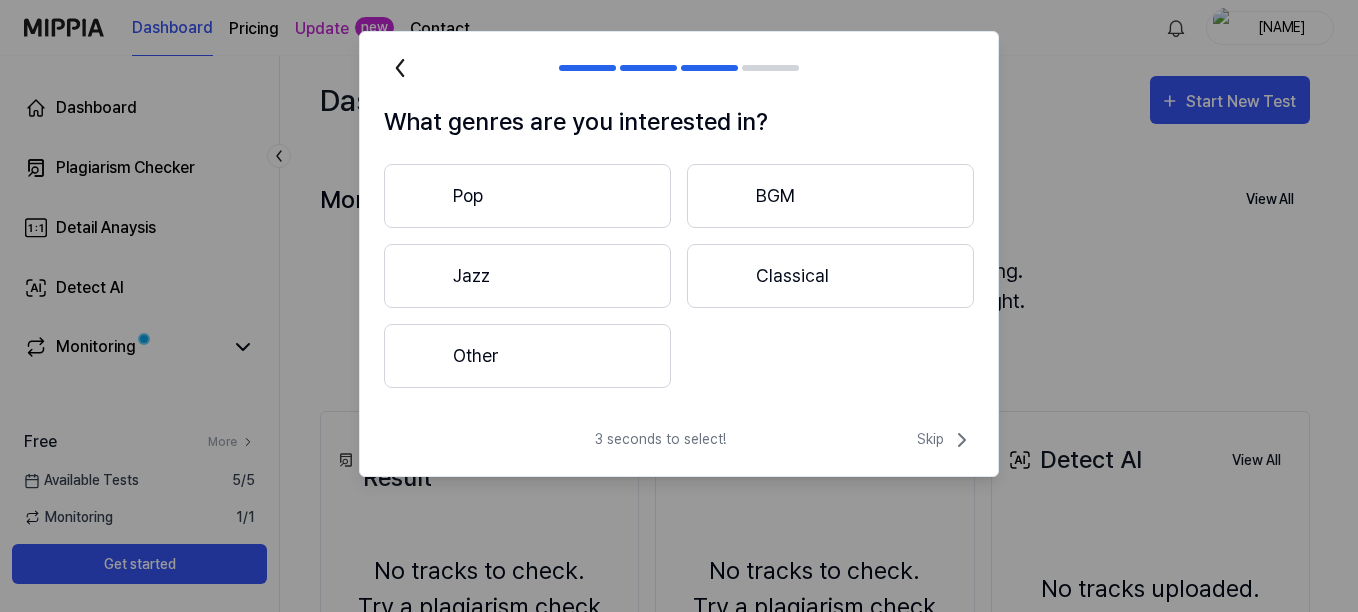 click on "Jazz" at bounding box center (527, 276) 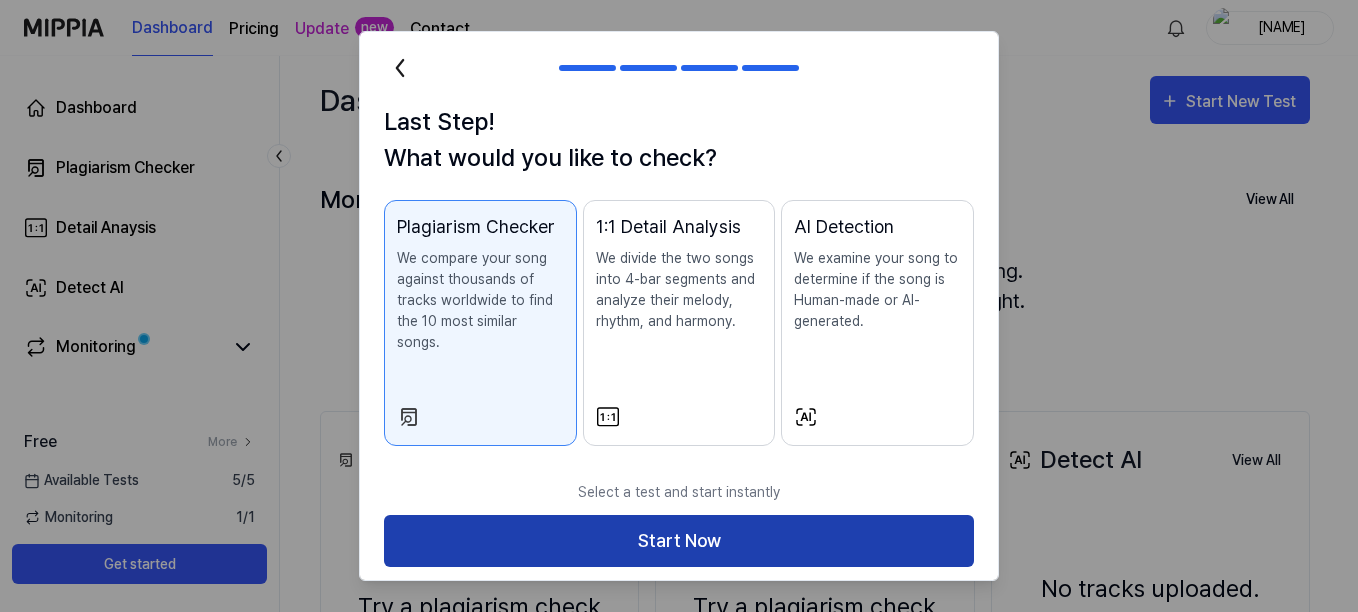 click on "Start Now" at bounding box center (679, 541) 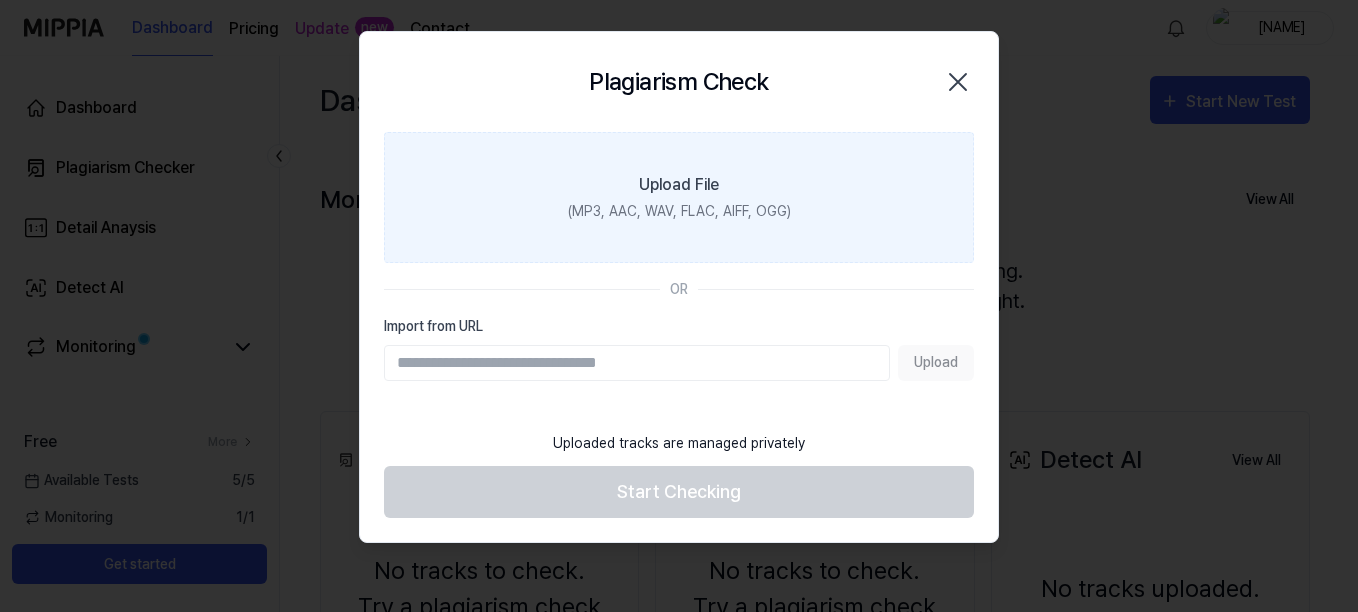 click on "(MP3, AAC, WAV, FLAC, AIFF, OGG)" at bounding box center (679, 211) 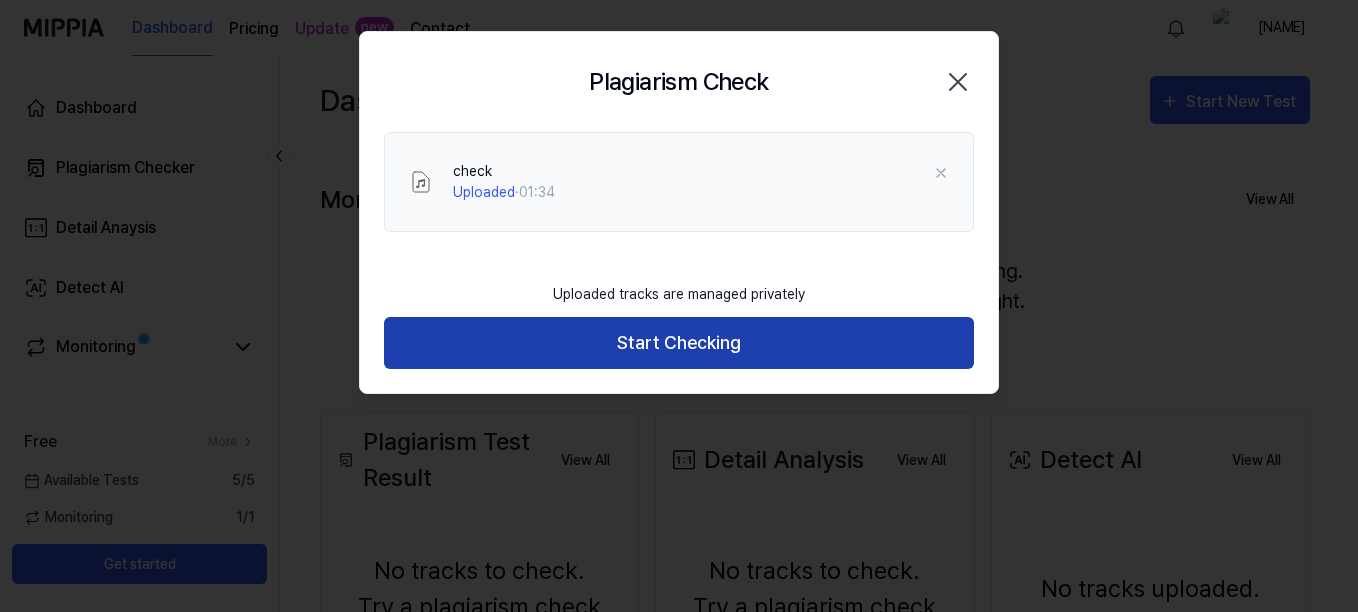 click on "Start Checking" at bounding box center [679, 343] 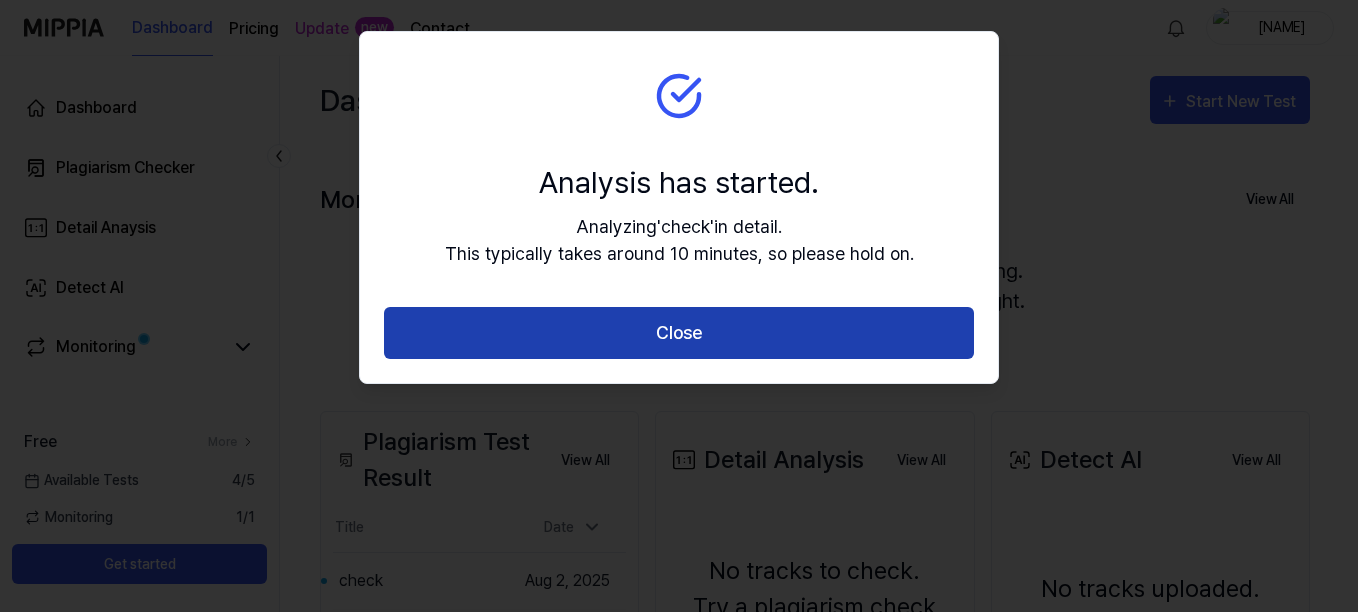 click on "Close" at bounding box center (679, 333) 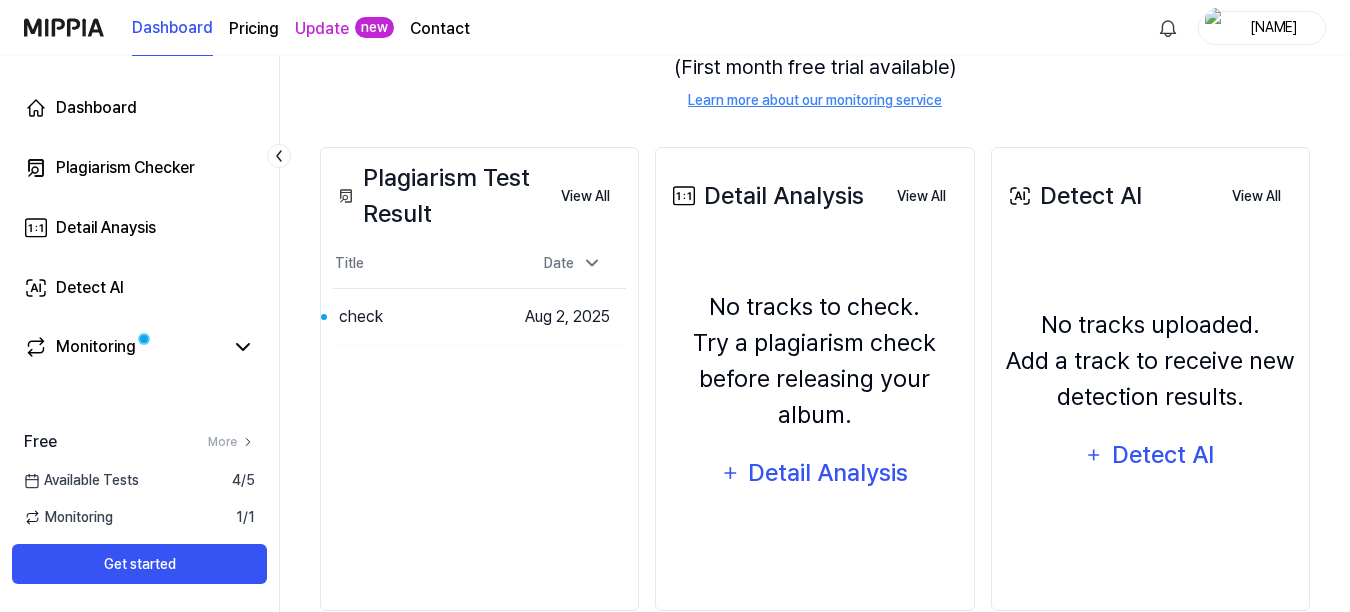 scroll, scrollTop: 300, scrollLeft: 0, axis: vertical 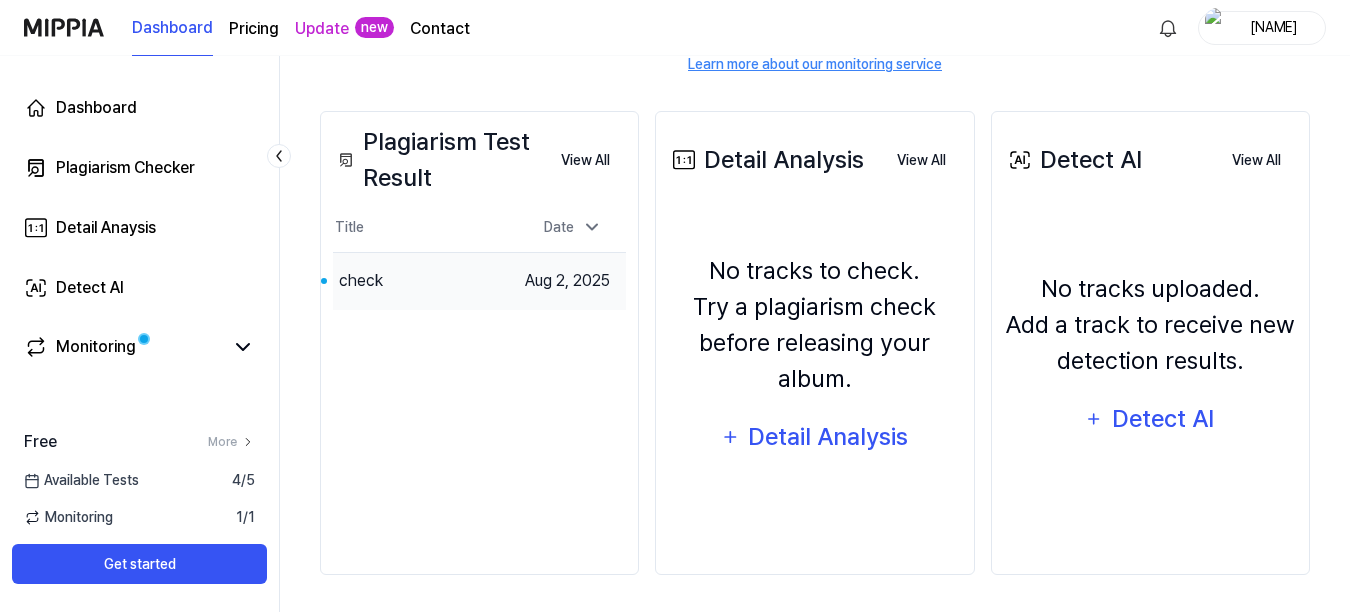 click on "check" at bounding box center [421, 281] 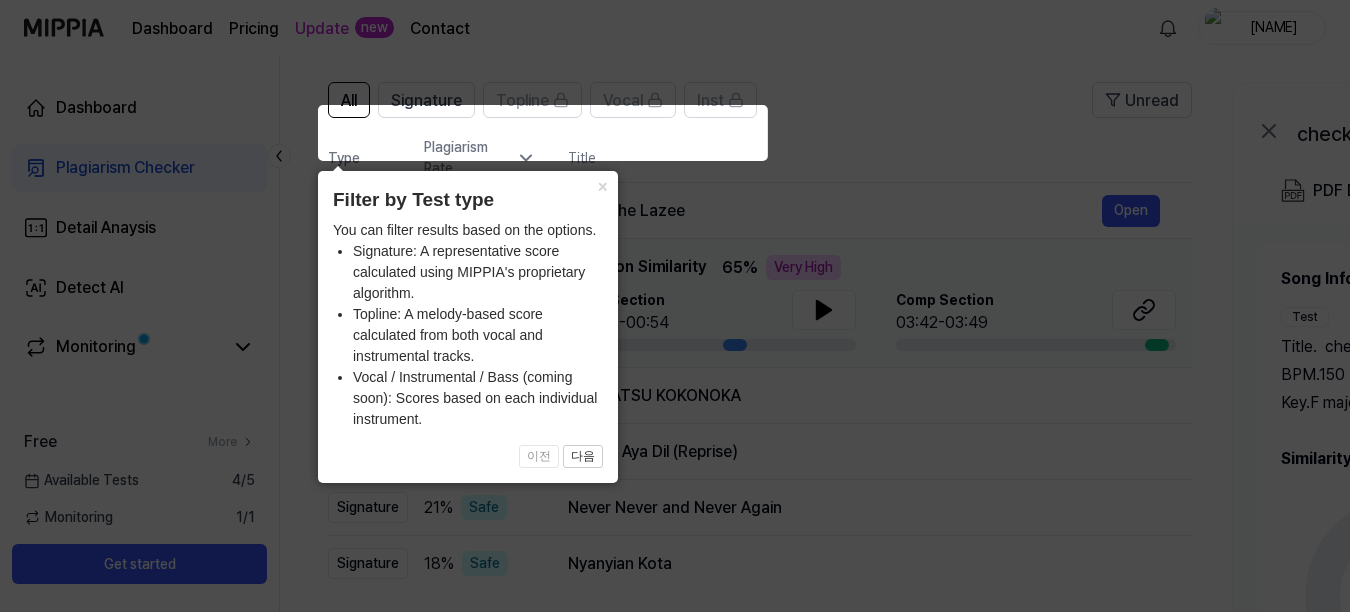 scroll, scrollTop: 100, scrollLeft: 0, axis: vertical 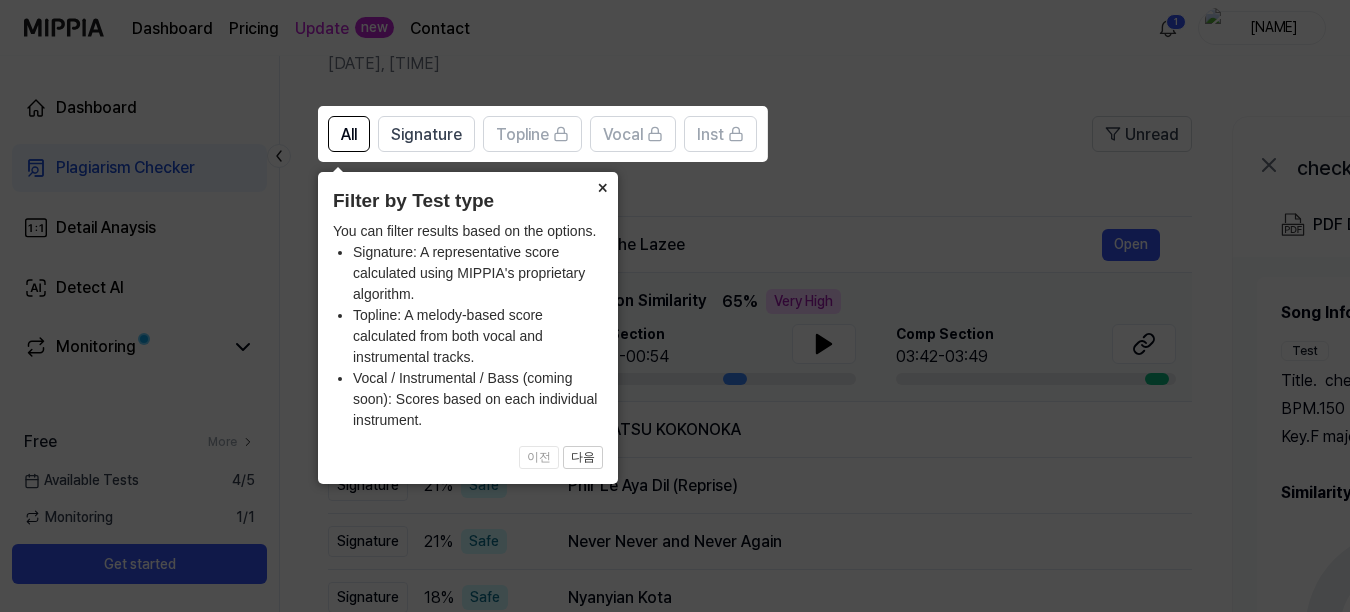 click on "×" at bounding box center (602, 186) 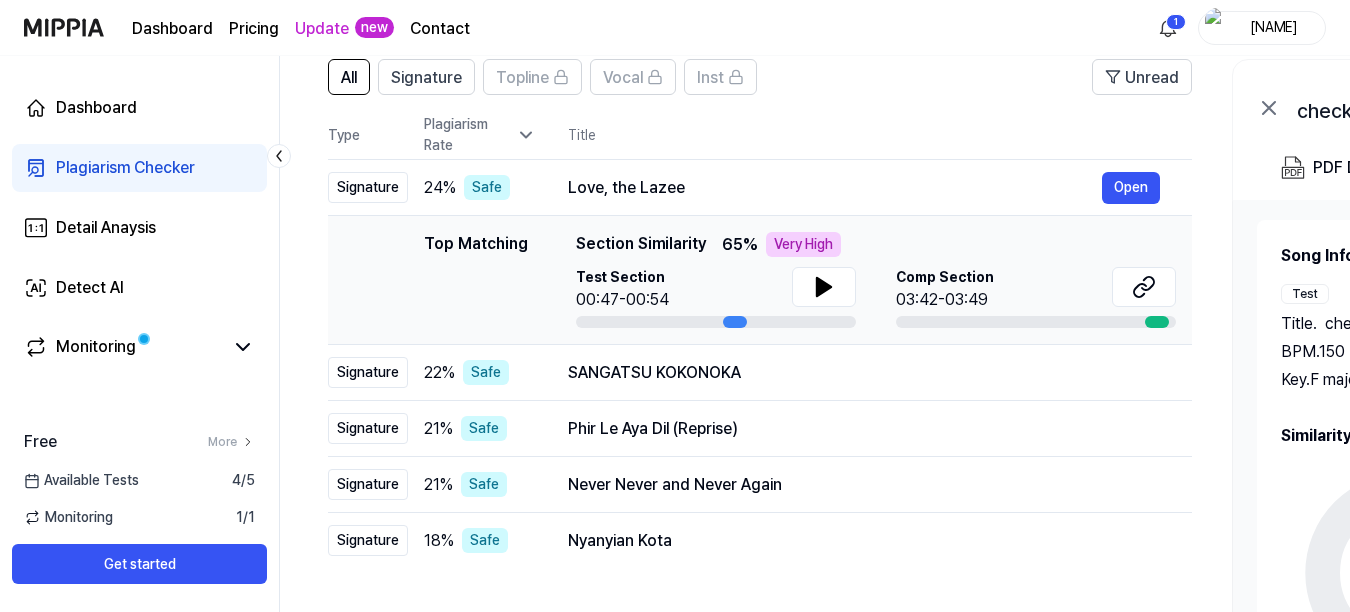 scroll, scrollTop: 200, scrollLeft: 0, axis: vertical 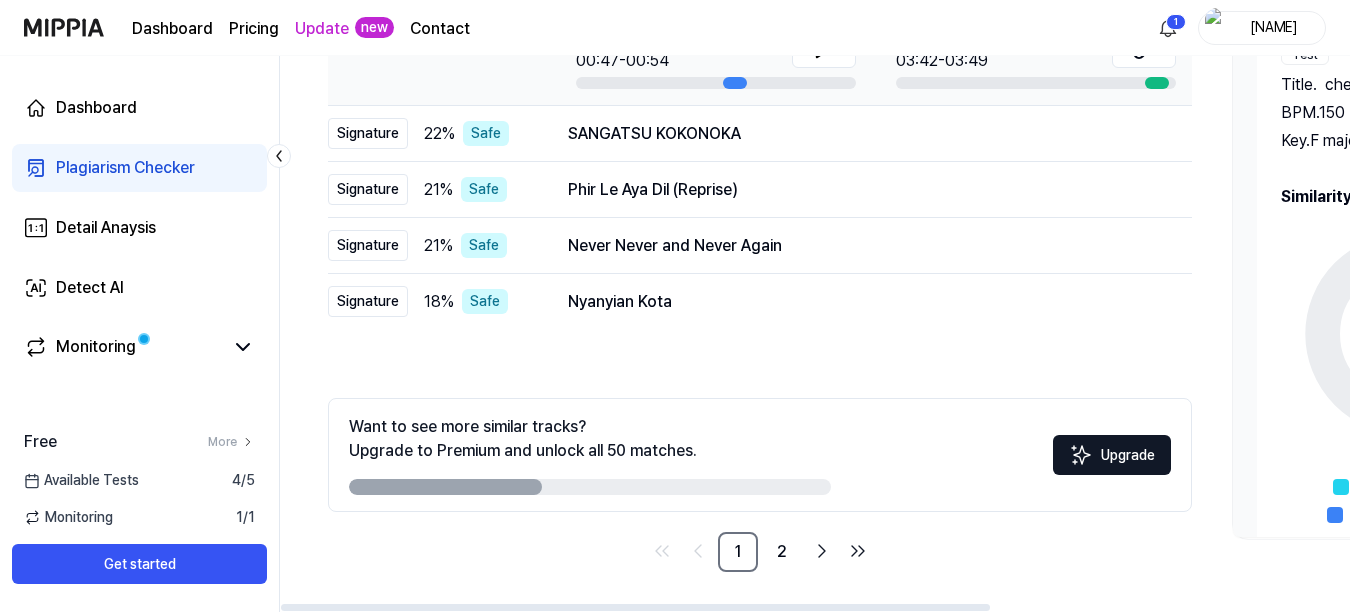 drag, startPoint x: 499, startPoint y: 482, endPoint x: 617, endPoint y: 494, distance: 118.6086 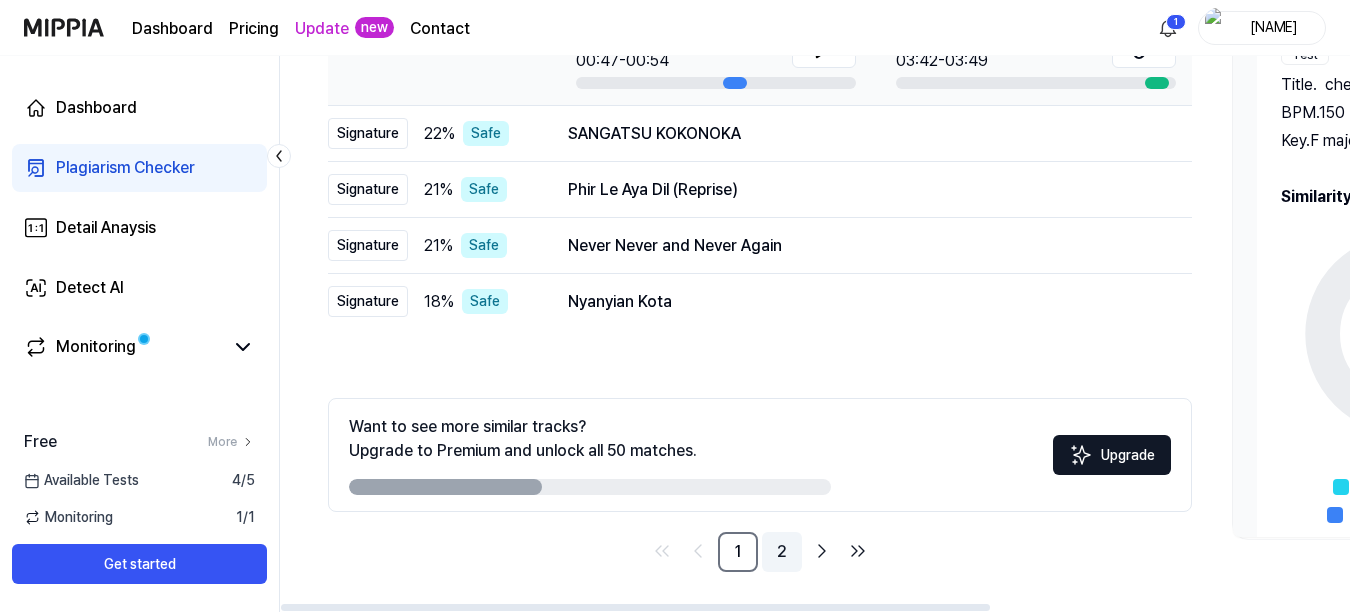 click on "2" at bounding box center [782, 552] 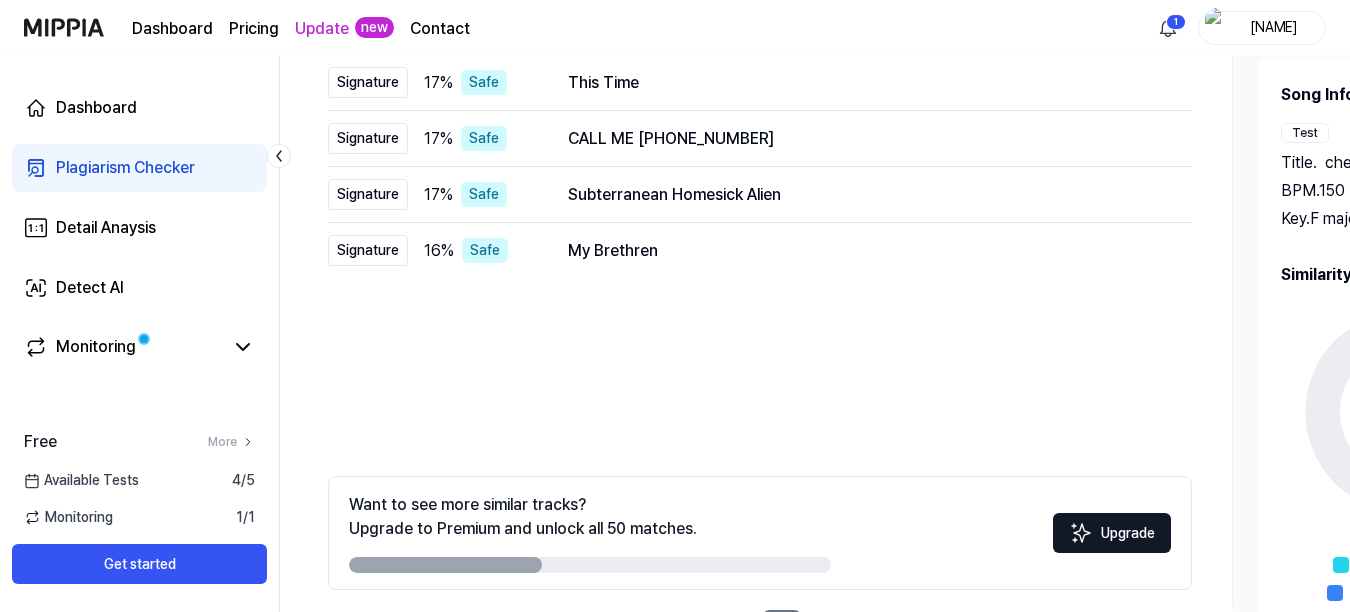 scroll, scrollTop: 367, scrollLeft: 0, axis: vertical 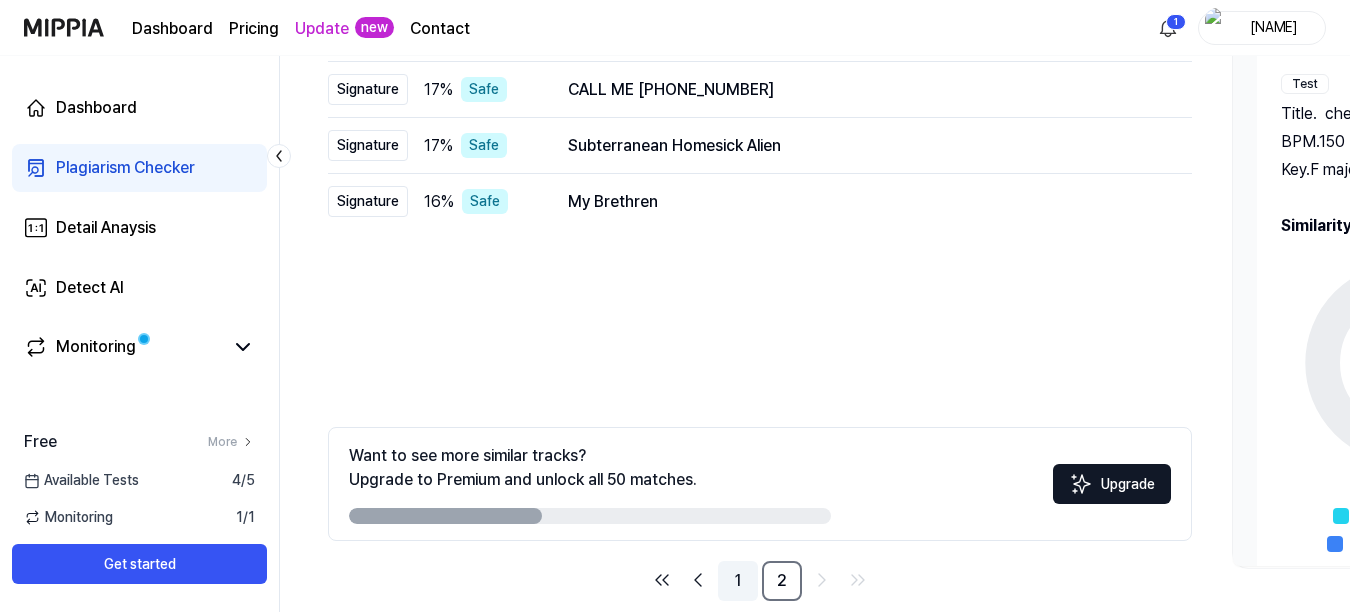 click on "1" at bounding box center [738, 581] 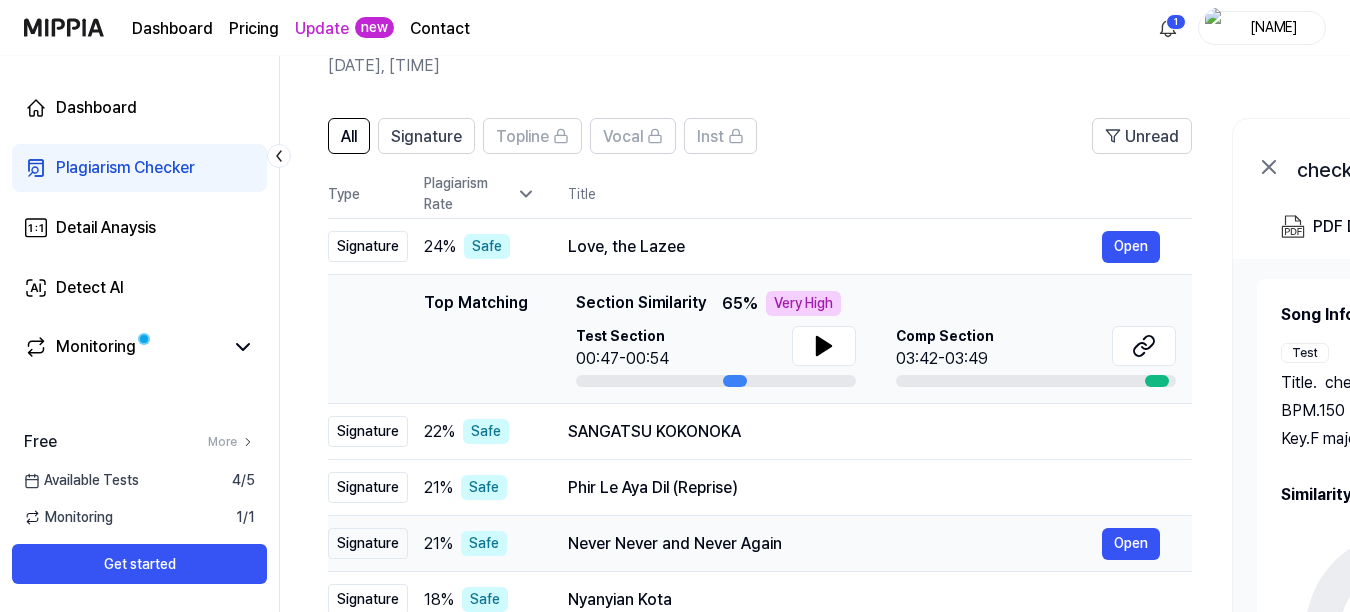 scroll, scrollTop: 67, scrollLeft: 0, axis: vertical 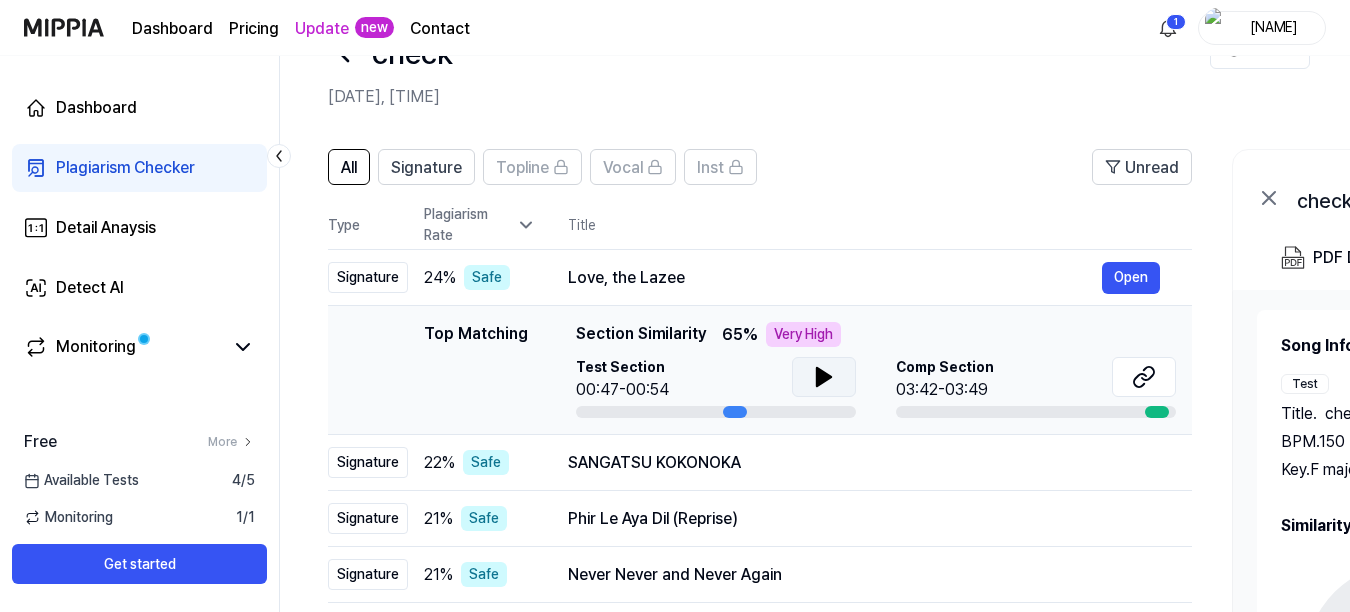 click at bounding box center [824, 377] 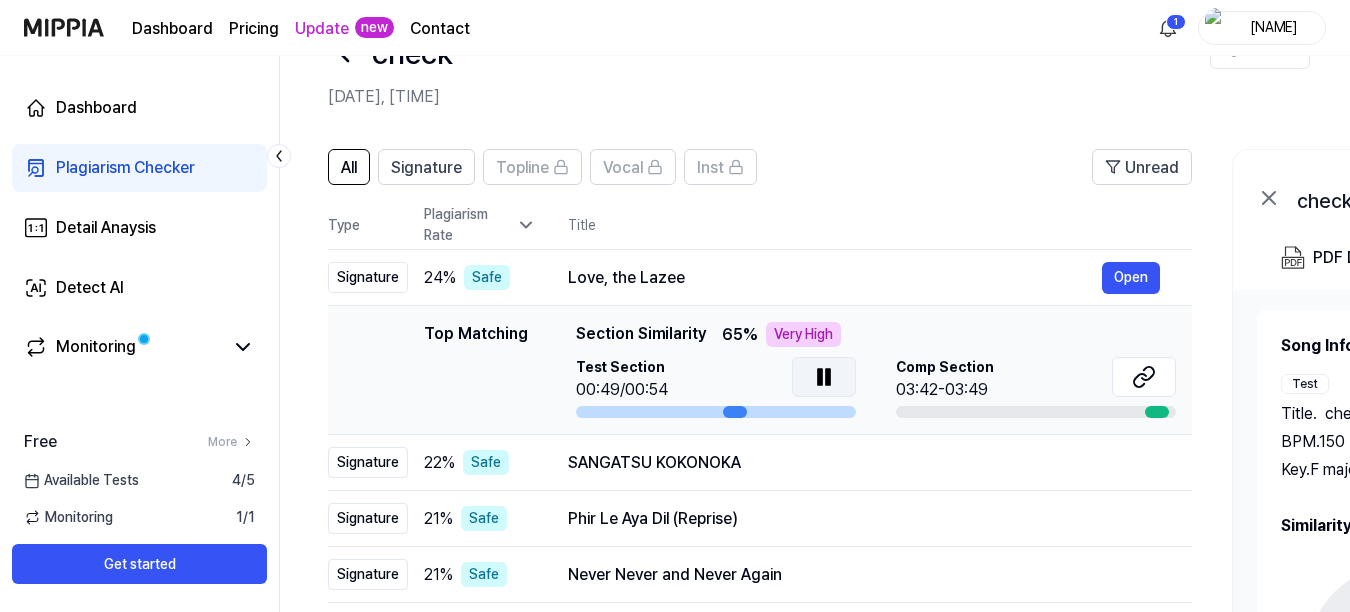 click 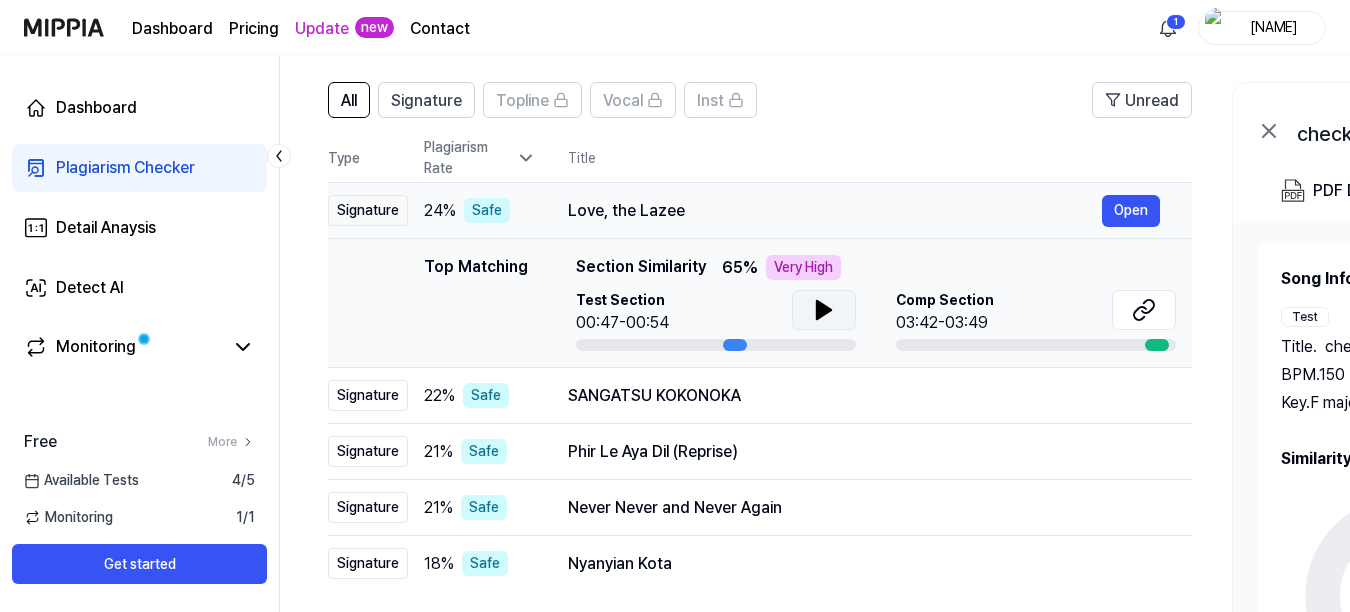 scroll, scrollTop: 167, scrollLeft: 0, axis: vertical 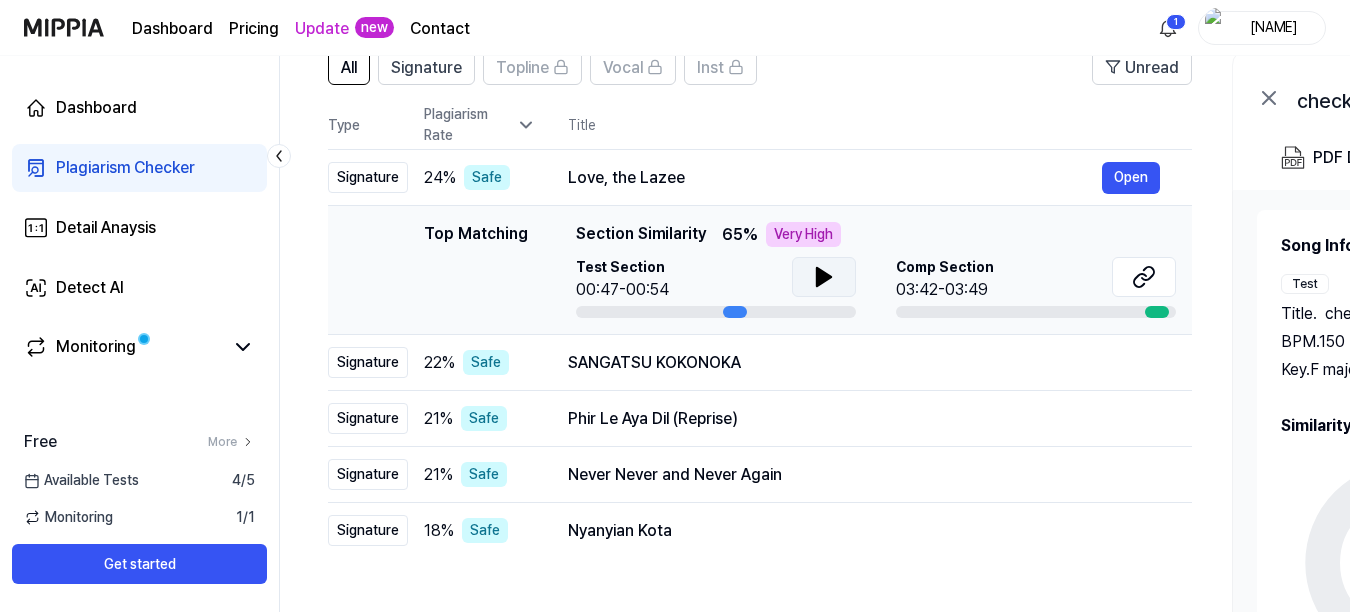 click on "Very High" at bounding box center (803, 234) 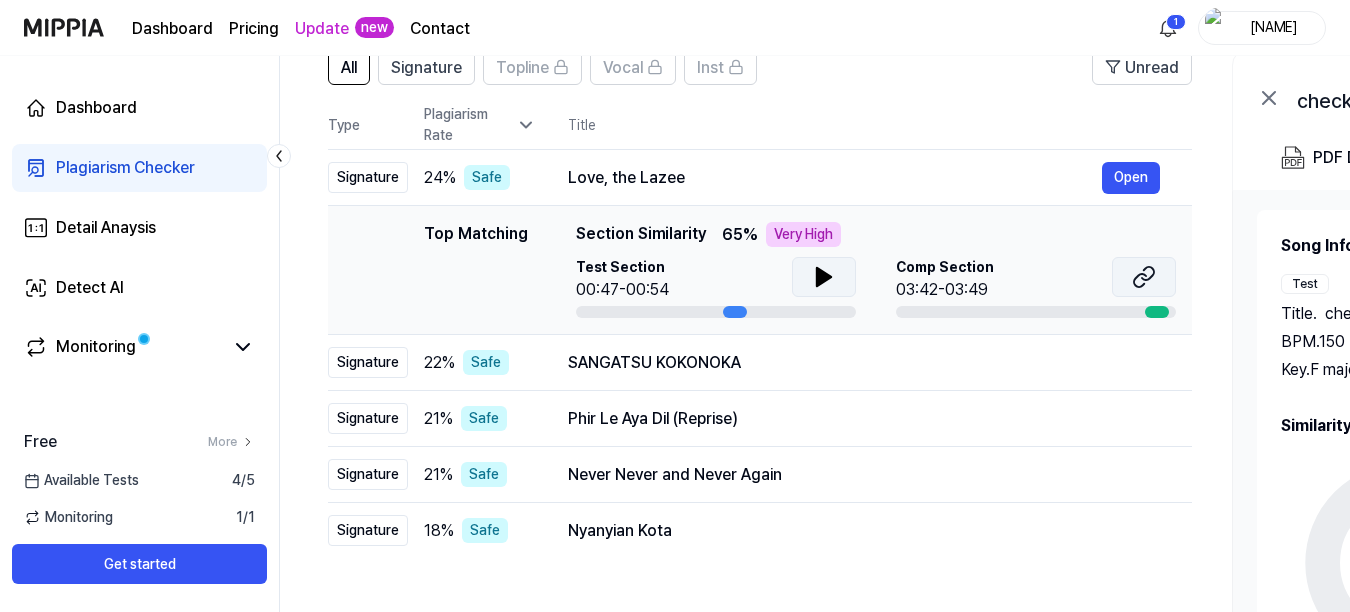click at bounding box center [1144, 277] 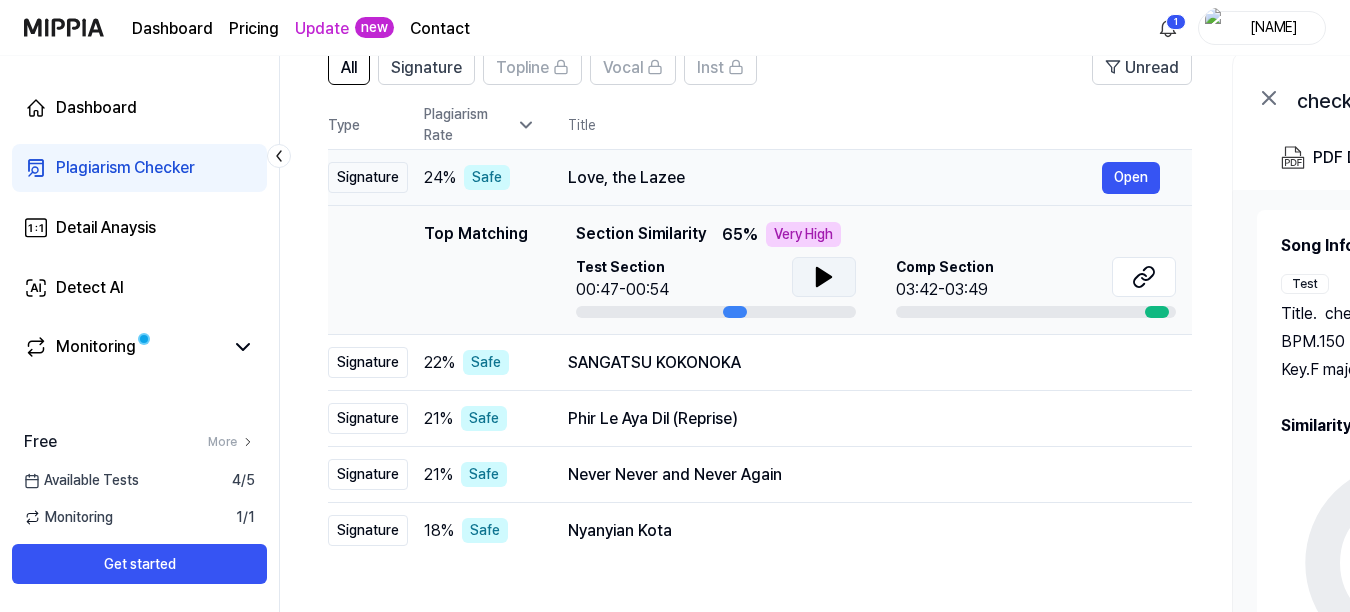 click on "Love, the Lazee" at bounding box center [864, 178] 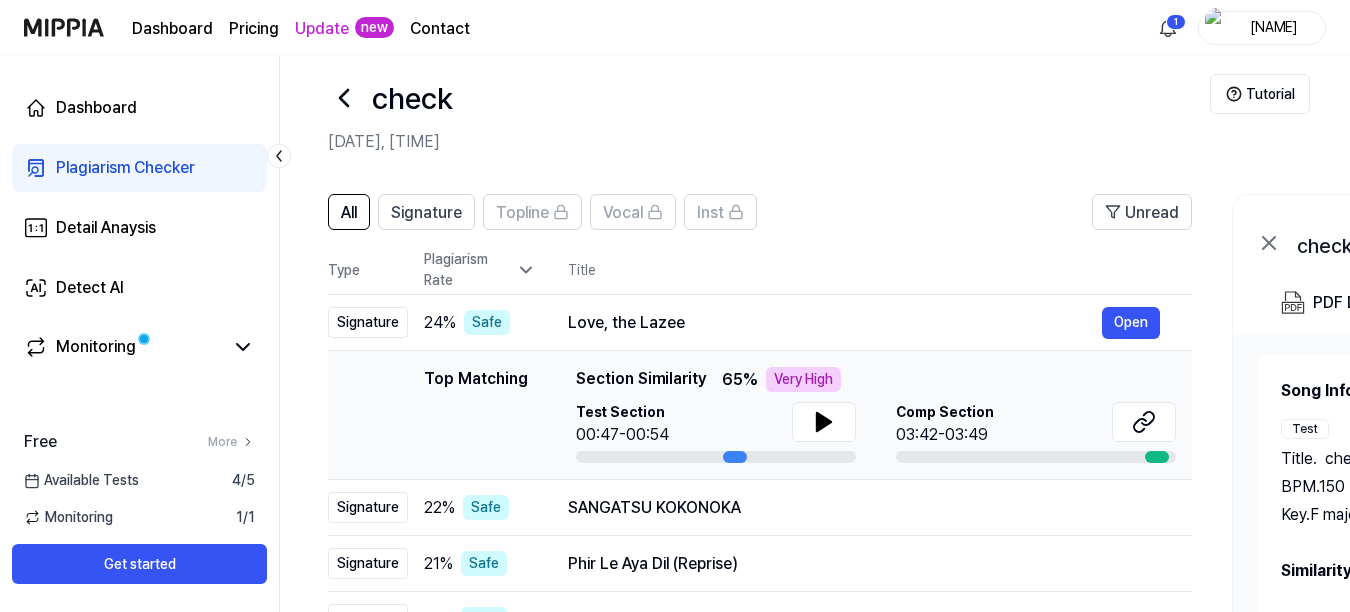 scroll, scrollTop: 0, scrollLeft: 0, axis: both 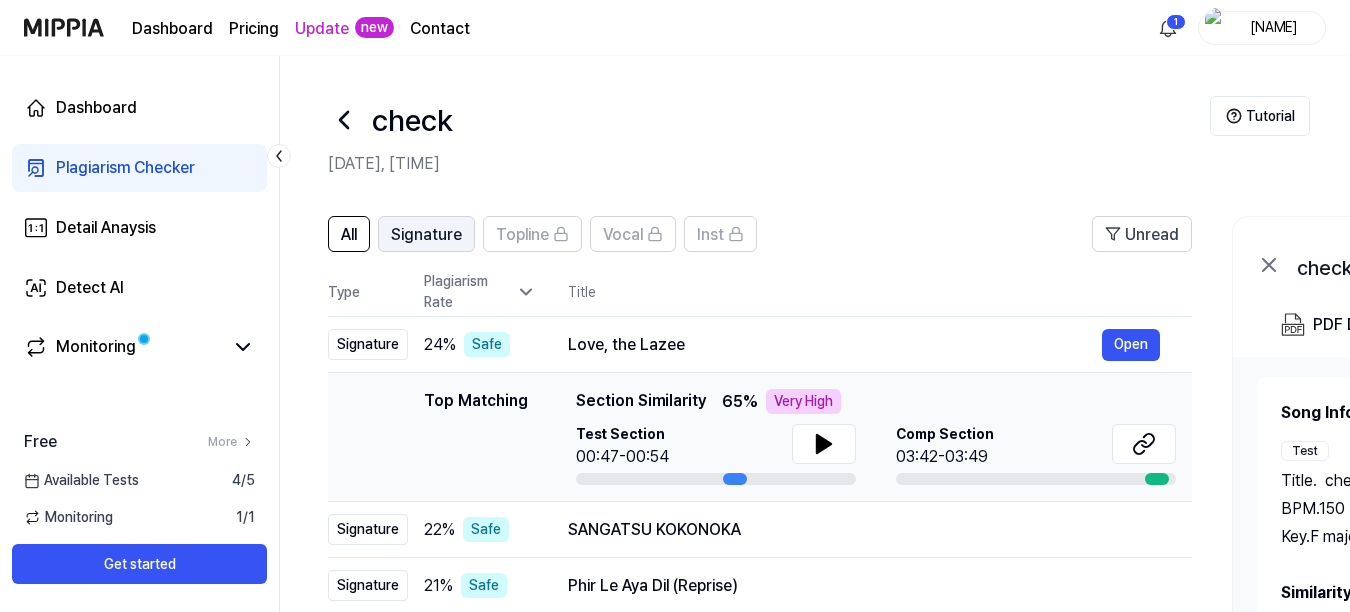 click on "Signature" at bounding box center [426, 235] 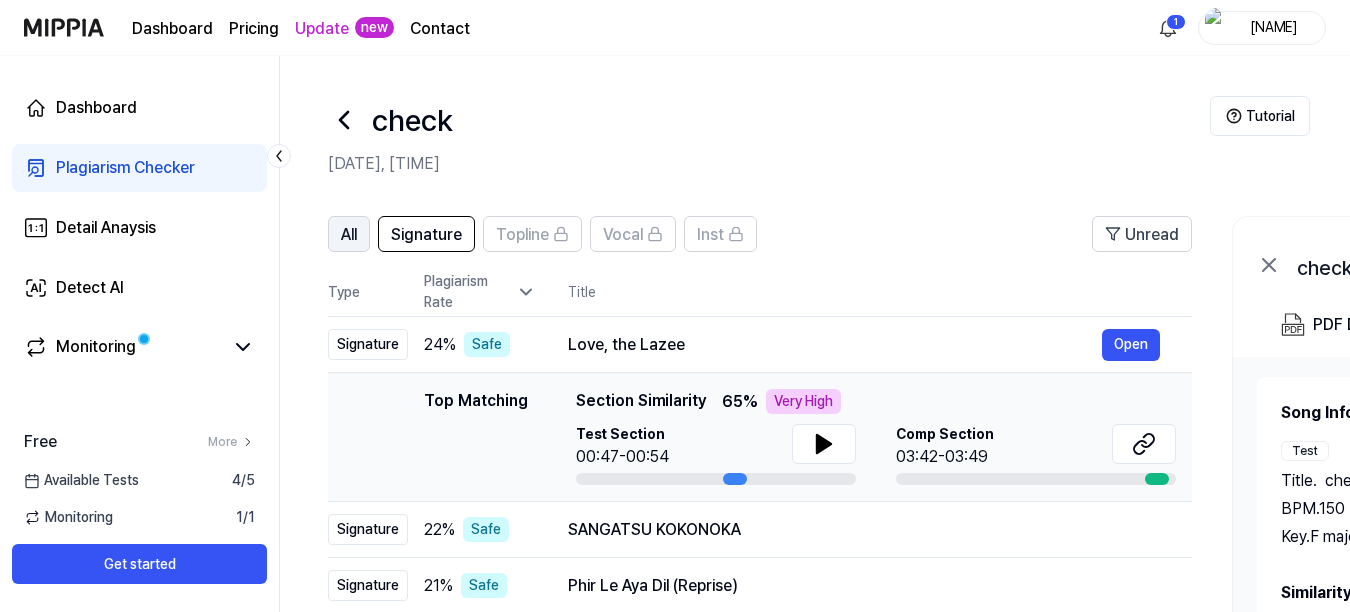 click on "All" at bounding box center (349, 235) 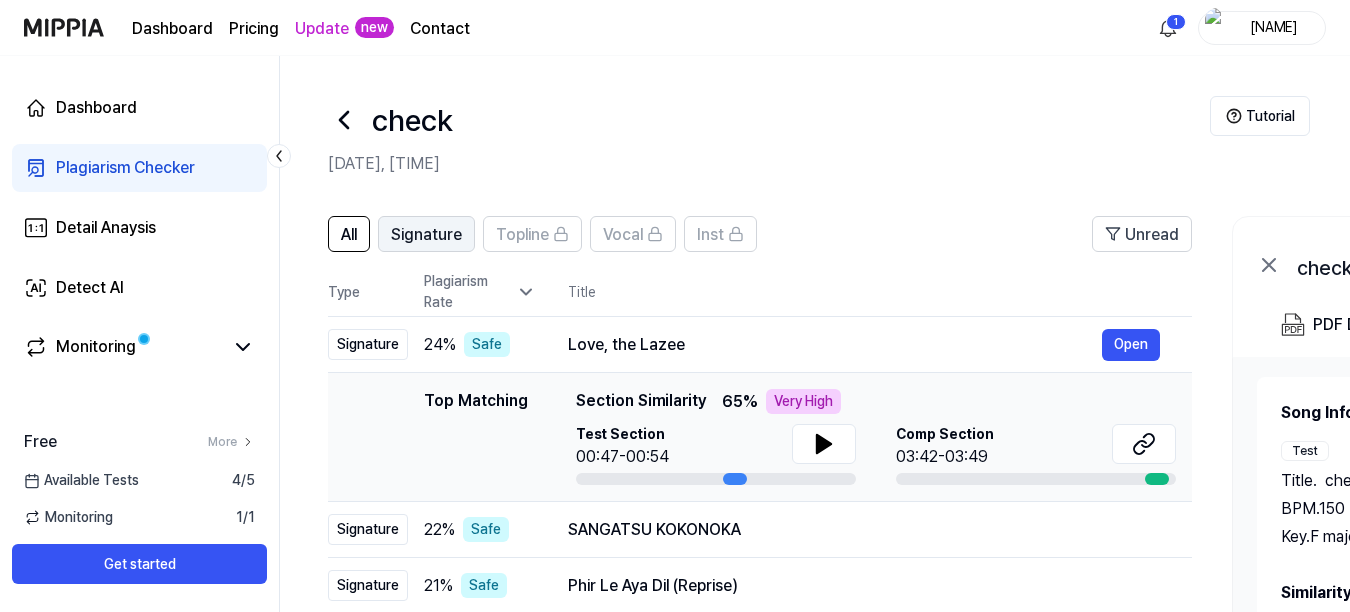 click on "Signature" at bounding box center [426, 235] 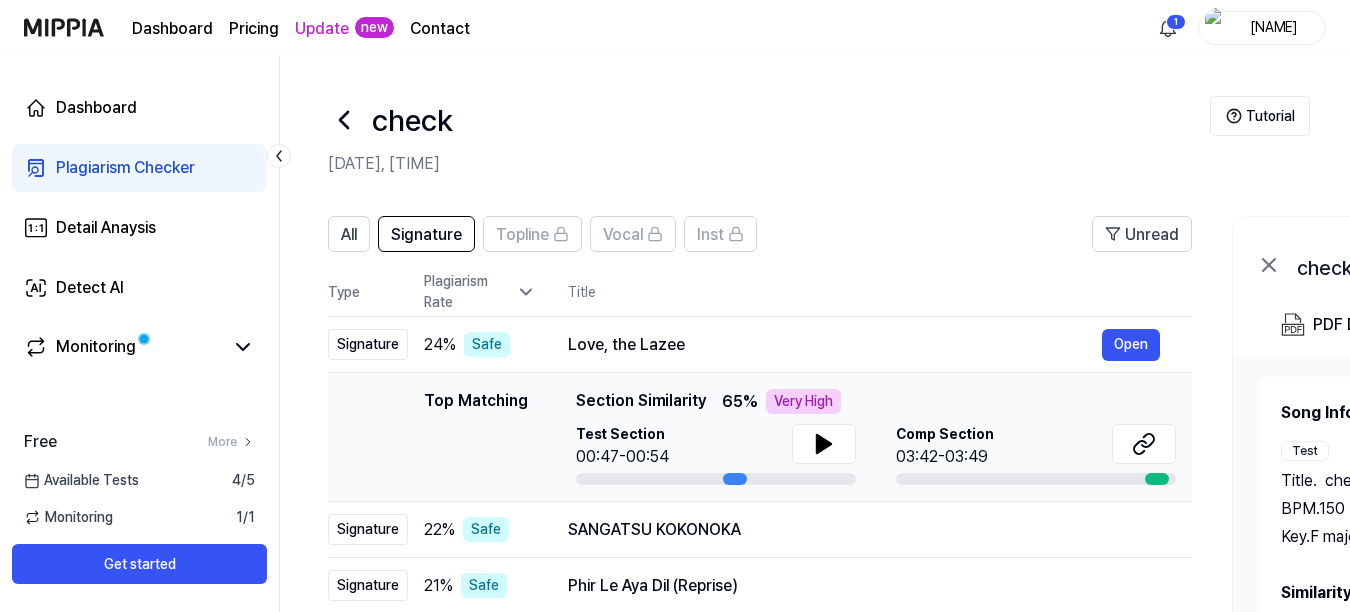 click 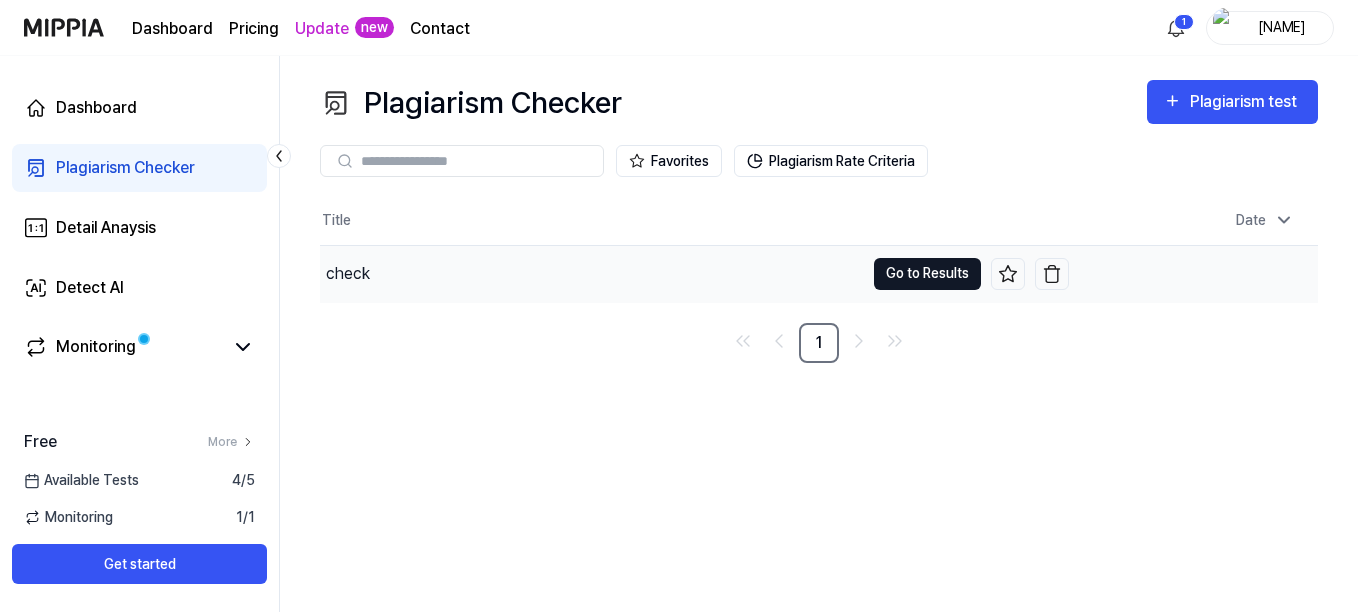 click on "Go to Results" at bounding box center [927, 274] 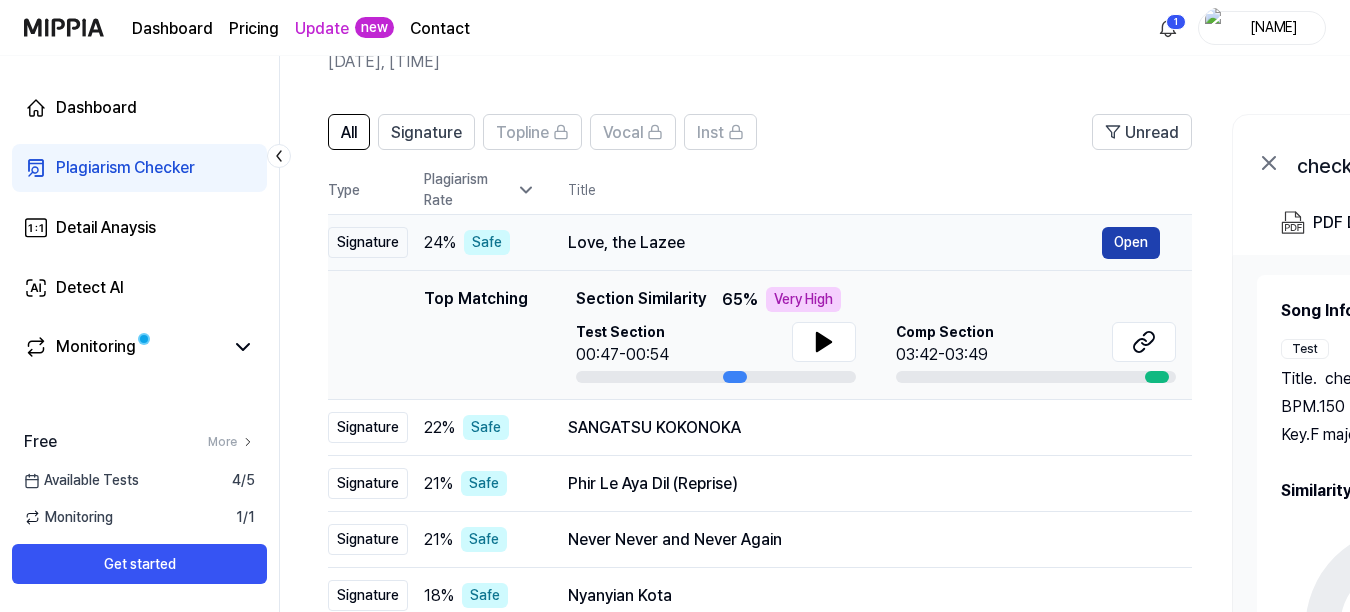 scroll, scrollTop: 96, scrollLeft: 0, axis: vertical 